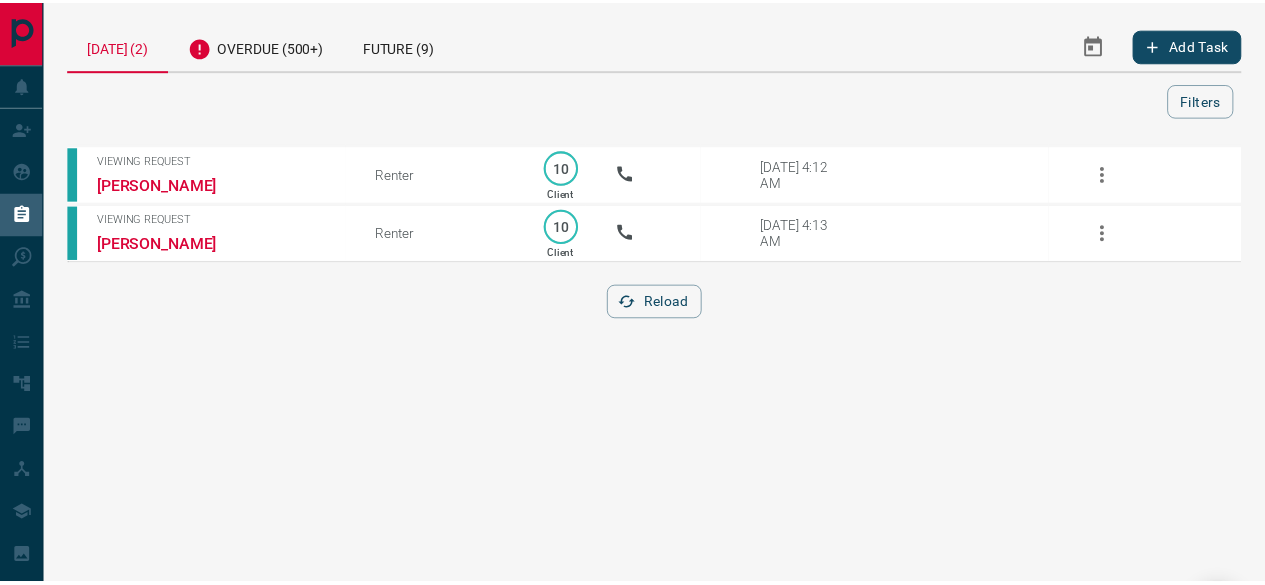 scroll, scrollTop: 0, scrollLeft: 0, axis: both 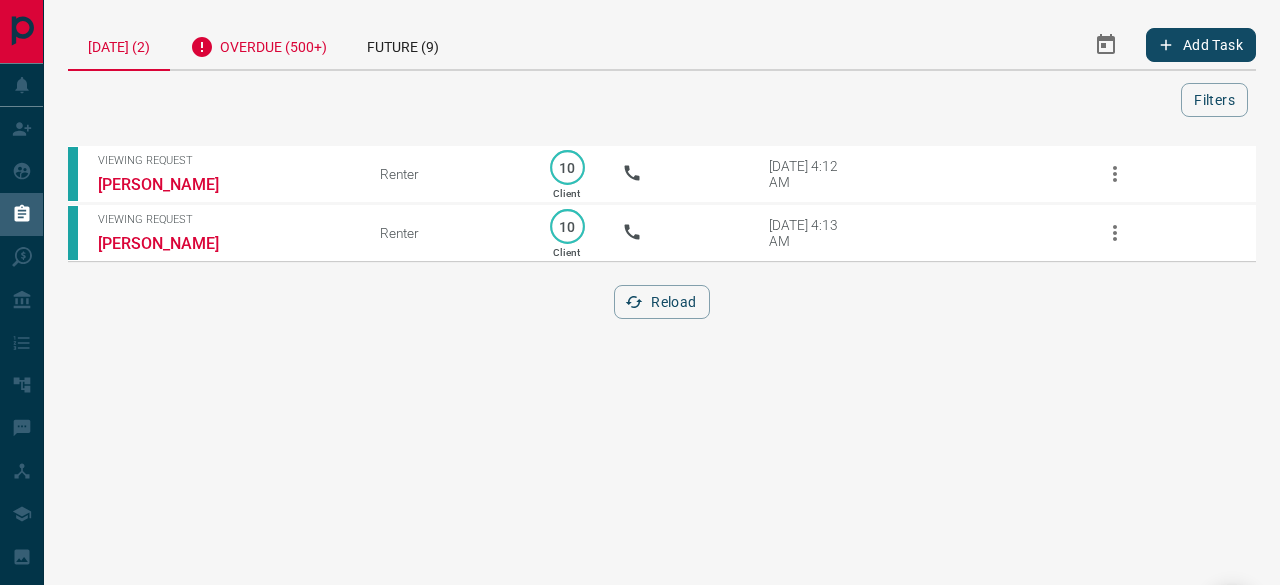 click on "Overdue (500+)" at bounding box center [258, 44] 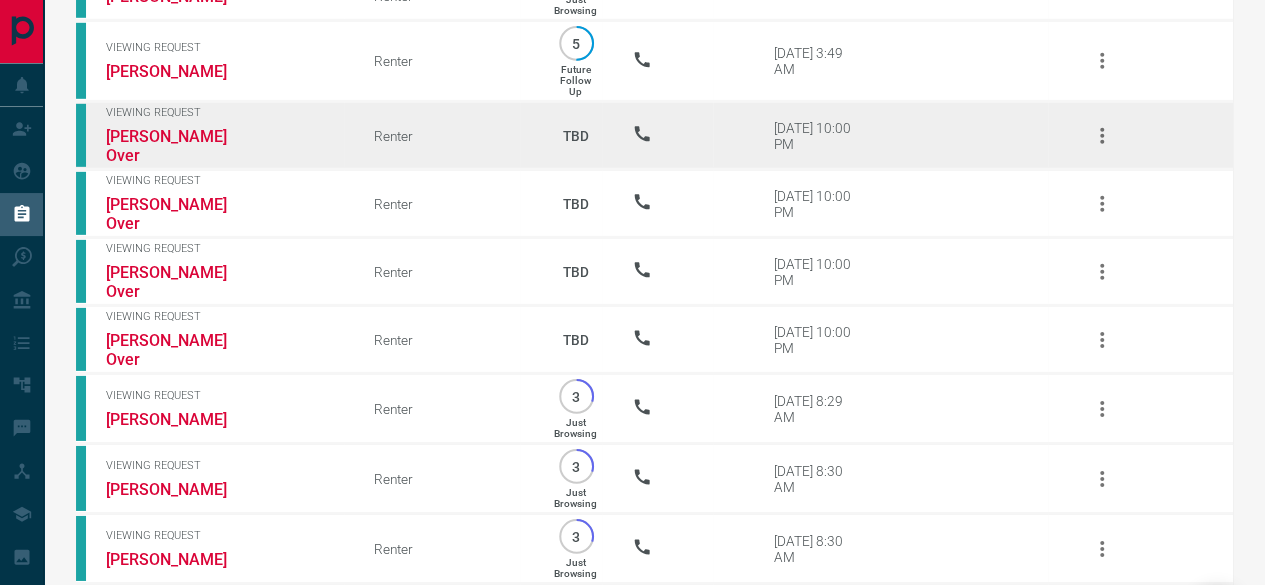 scroll, scrollTop: 3000, scrollLeft: 0, axis: vertical 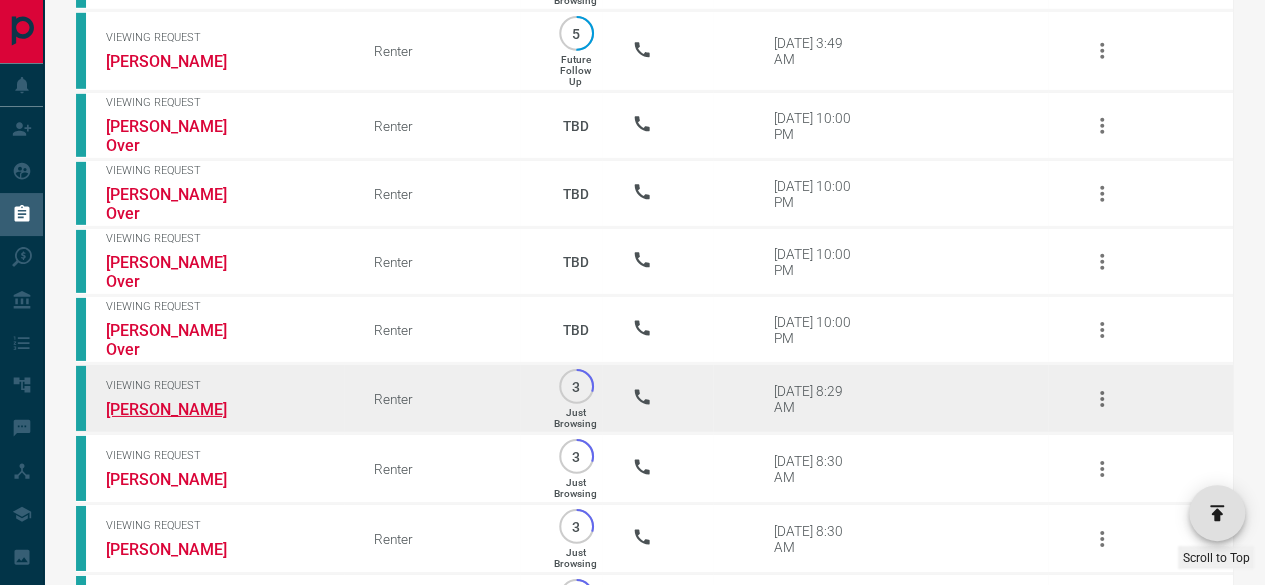click on "[PERSON_NAME]" at bounding box center (181, 409) 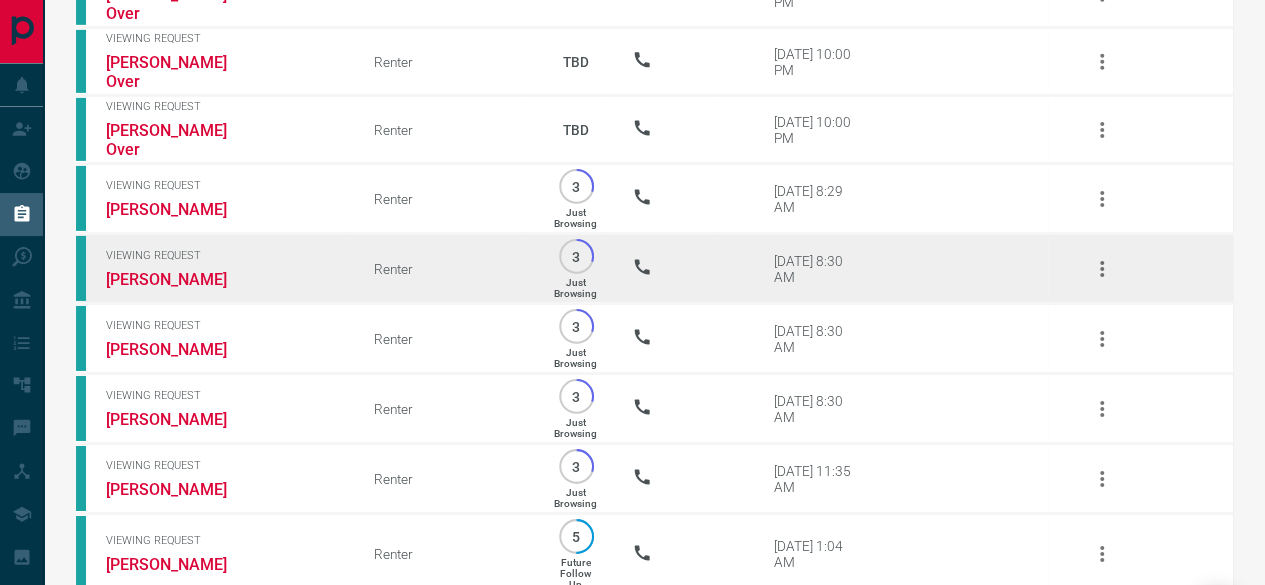 scroll, scrollTop: 3400, scrollLeft: 0, axis: vertical 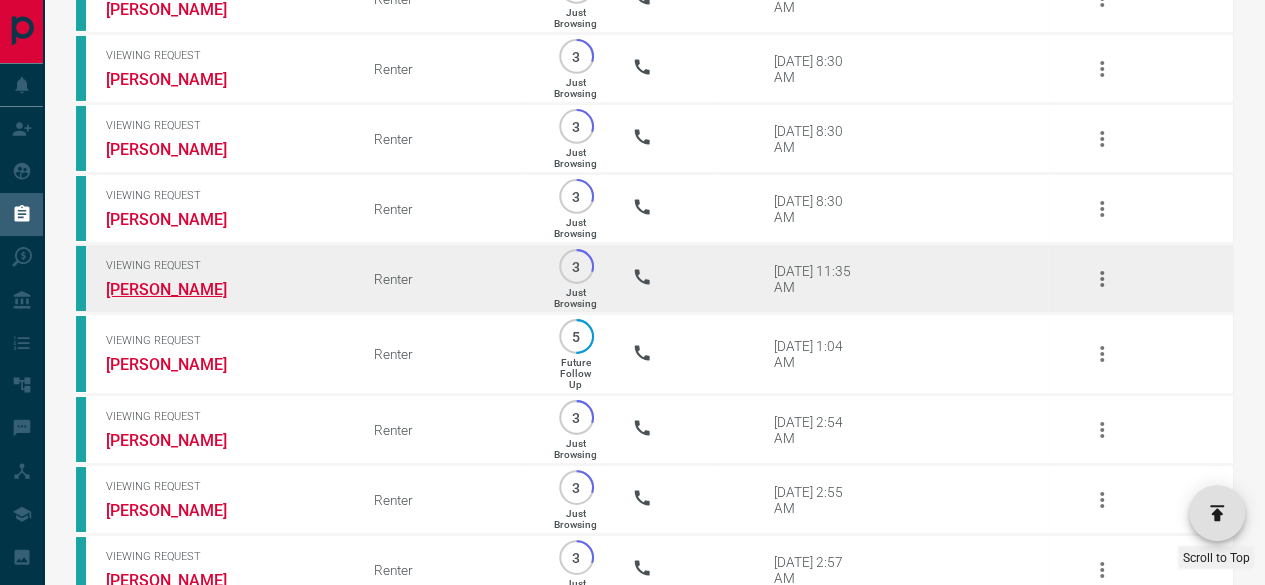 click on "[PERSON_NAME]" at bounding box center [181, 289] 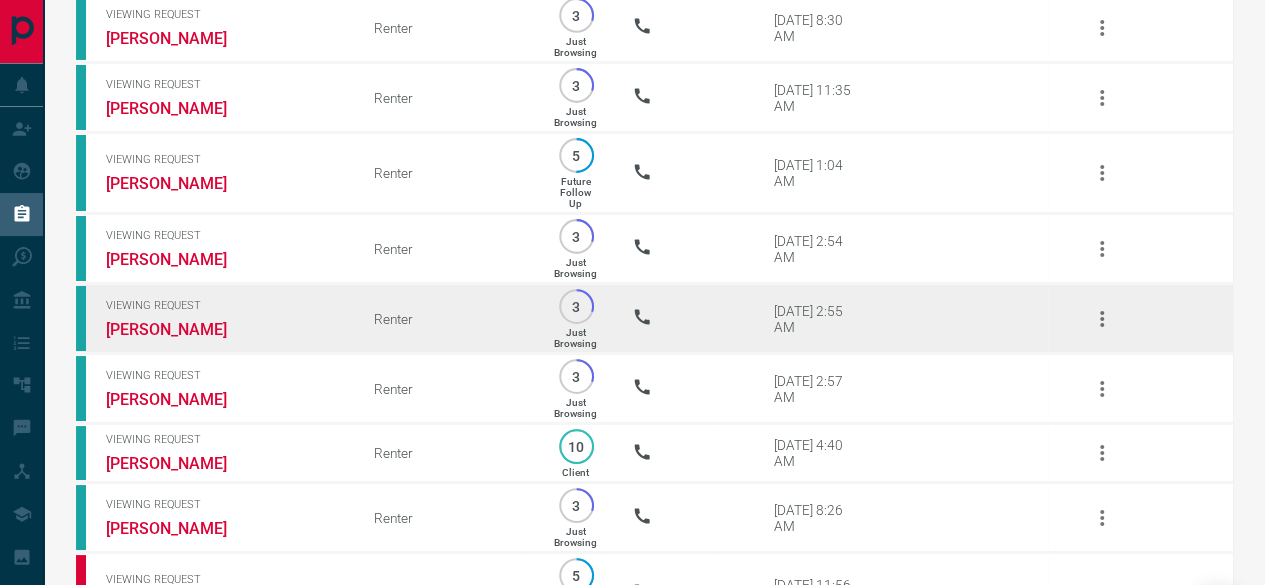 scroll, scrollTop: 3600, scrollLeft: 0, axis: vertical 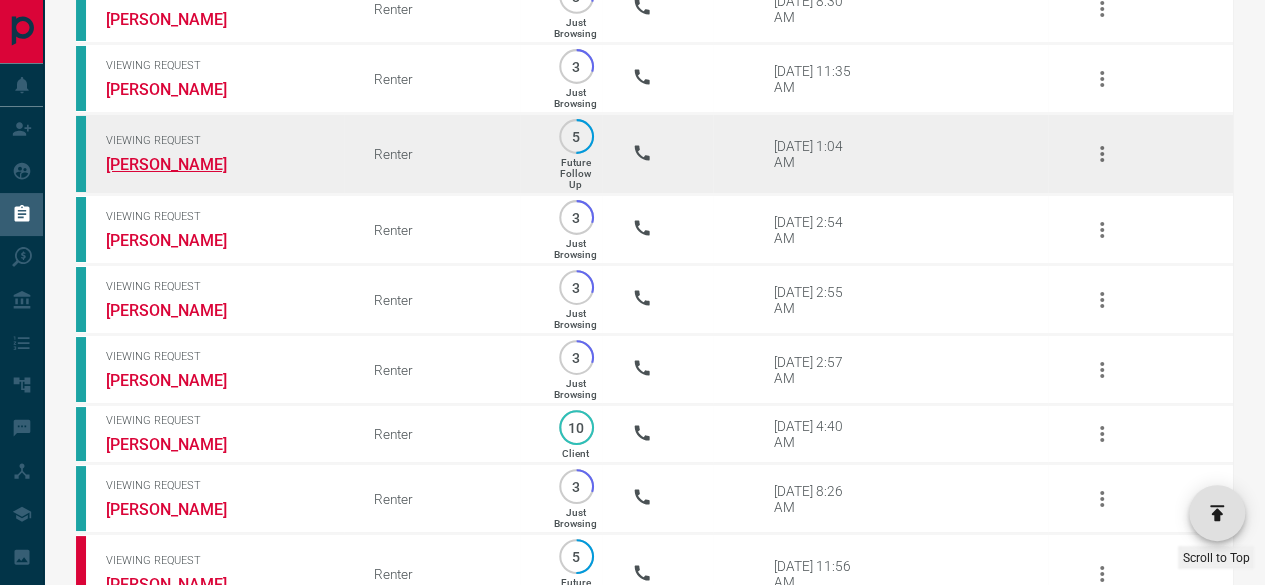 click on "[PERSON_NAME]" at bounding box center (181, 164) 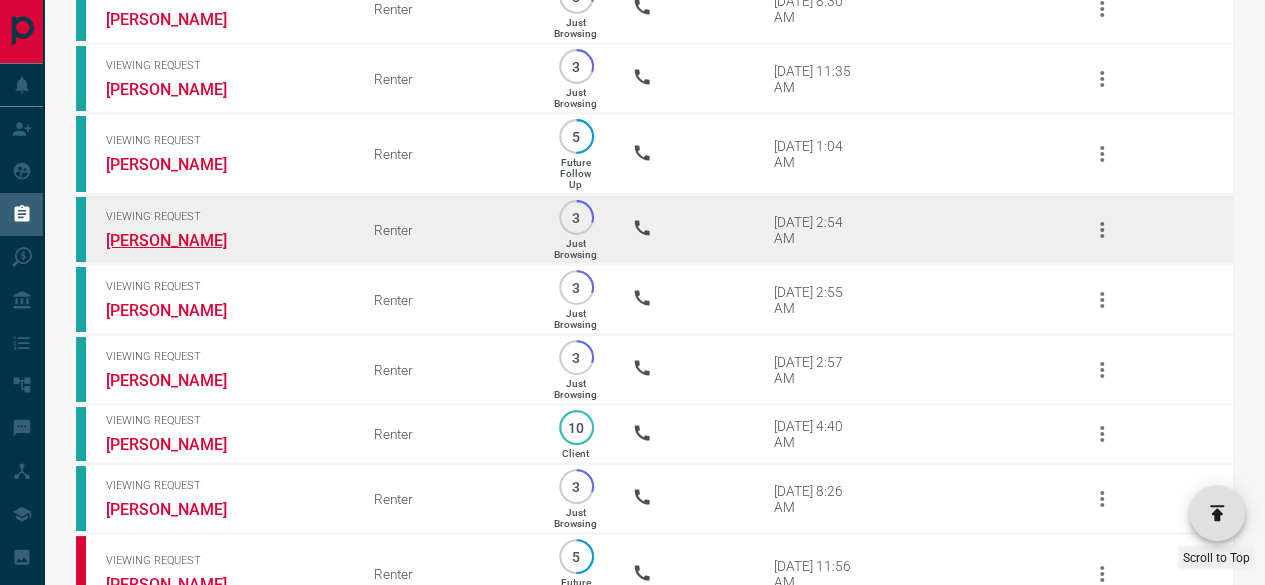 click on "[PERSON_NAME]" at bounding box center (181, 240) 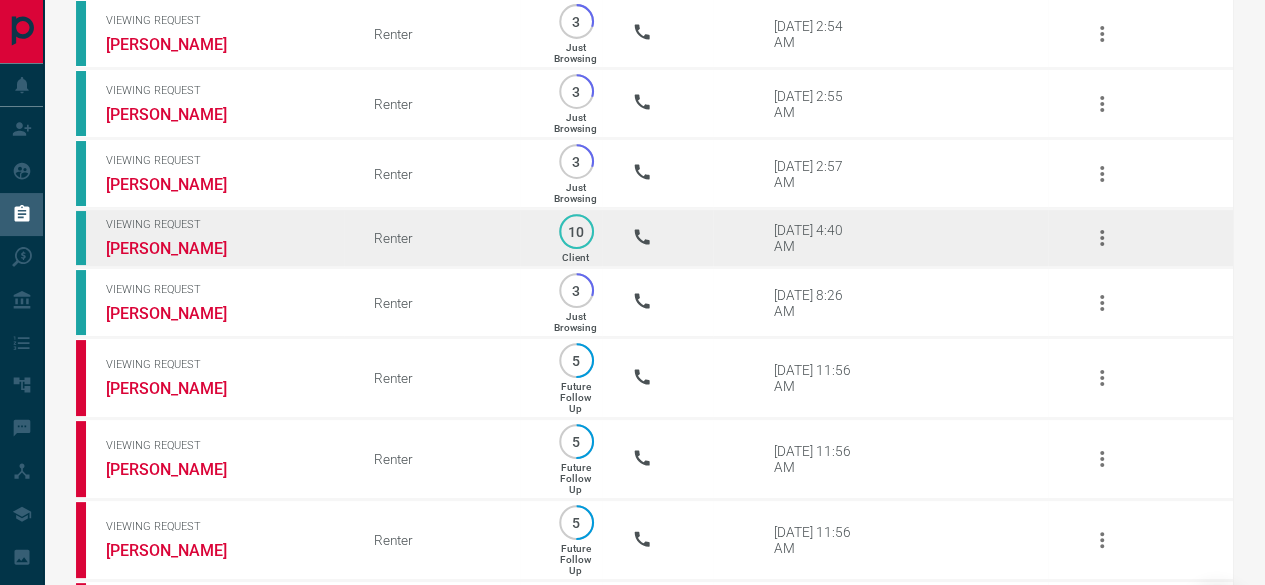 scroll, scrollTop: 3800, scrollLeft: 0, axis: vertical 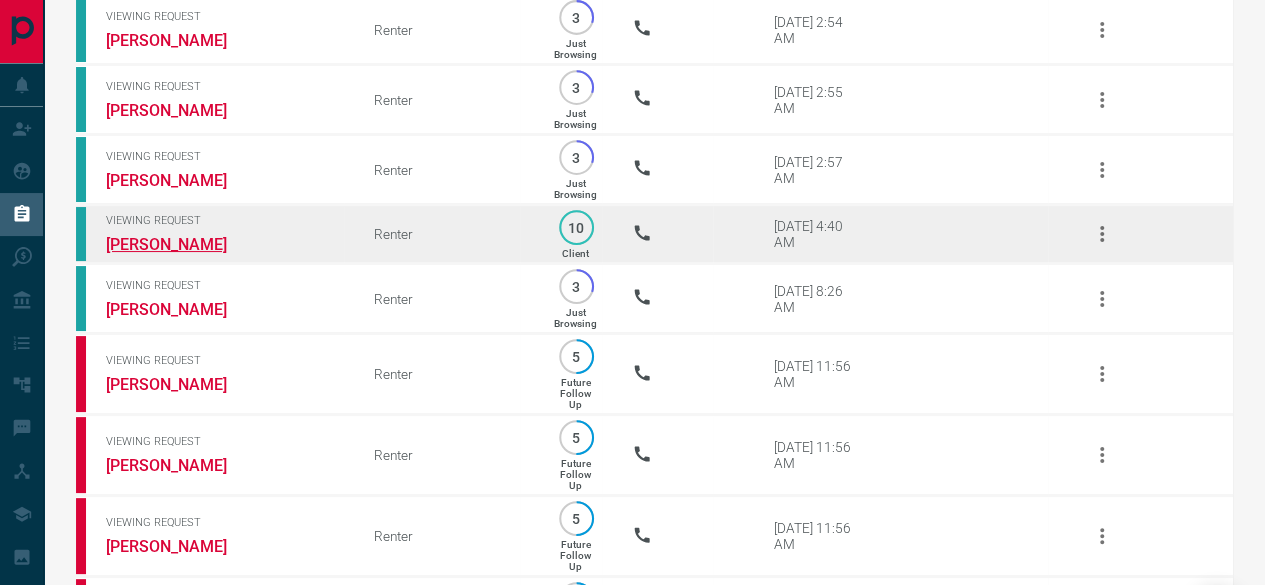 click on "[PERSON_NAME]" at bounding box center (181, 244) 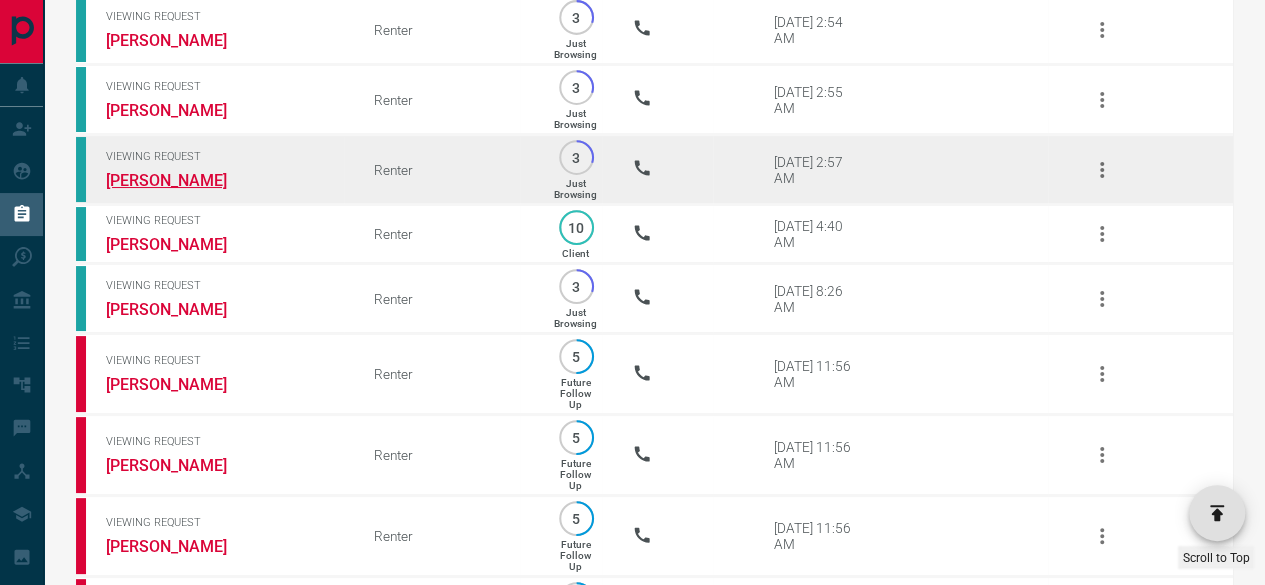 click on "[PERSON_NAME]" at bounding box center [181, 180] 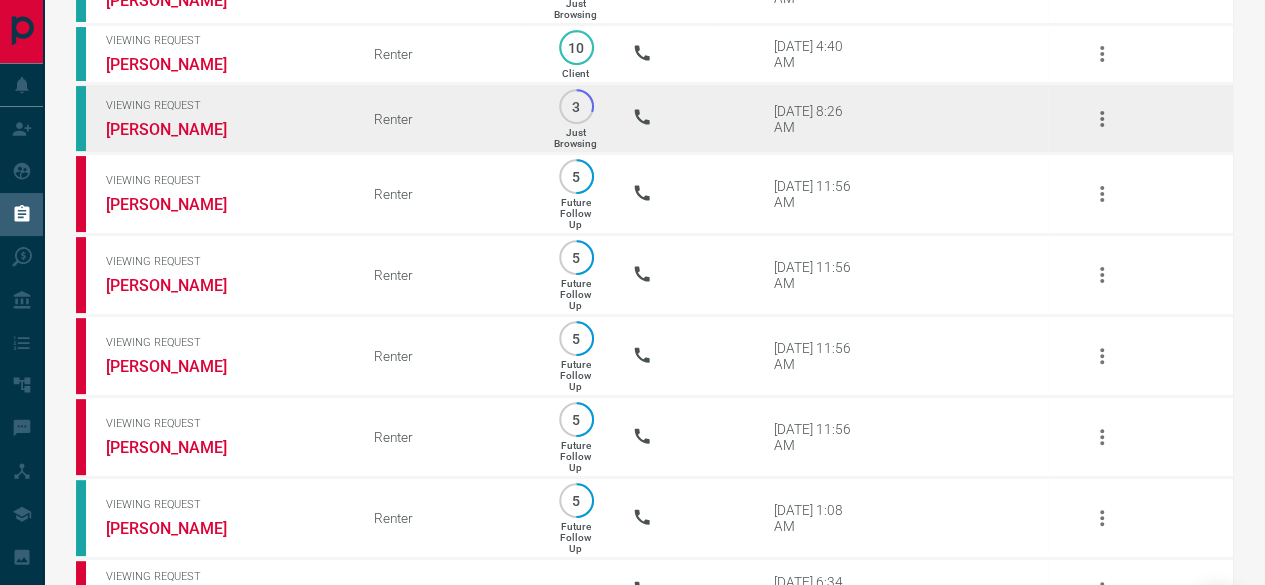 scroll, scrollTop: 4000, scrollLeft: 0, axis: vertical 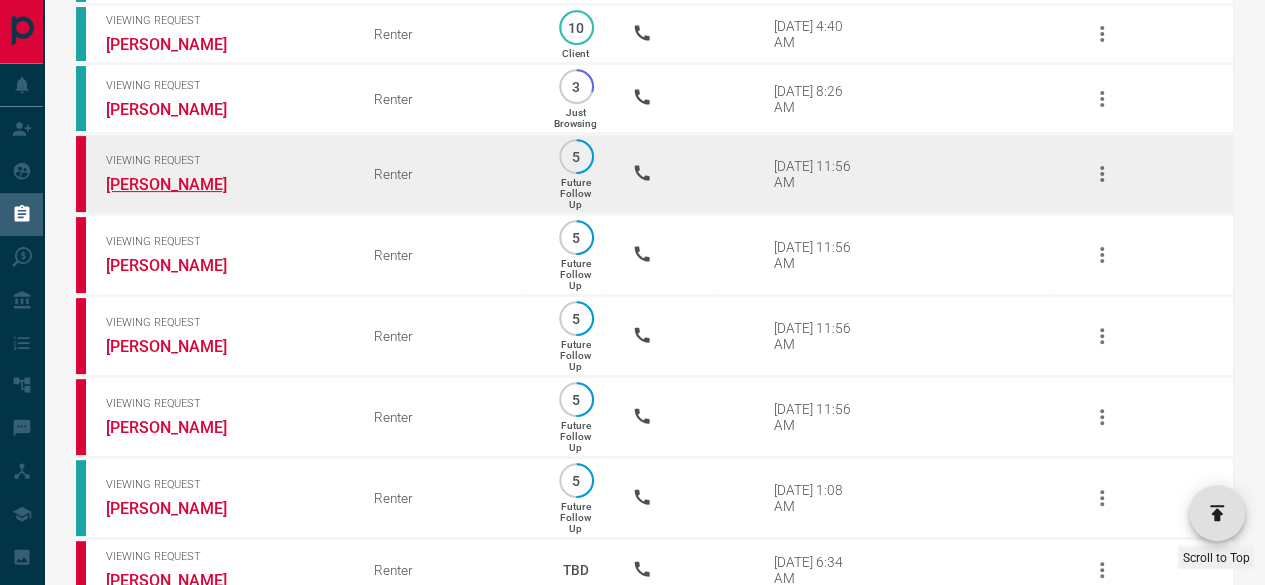 click on "[PERSON_NAME]" at bounding box center (181, 184) 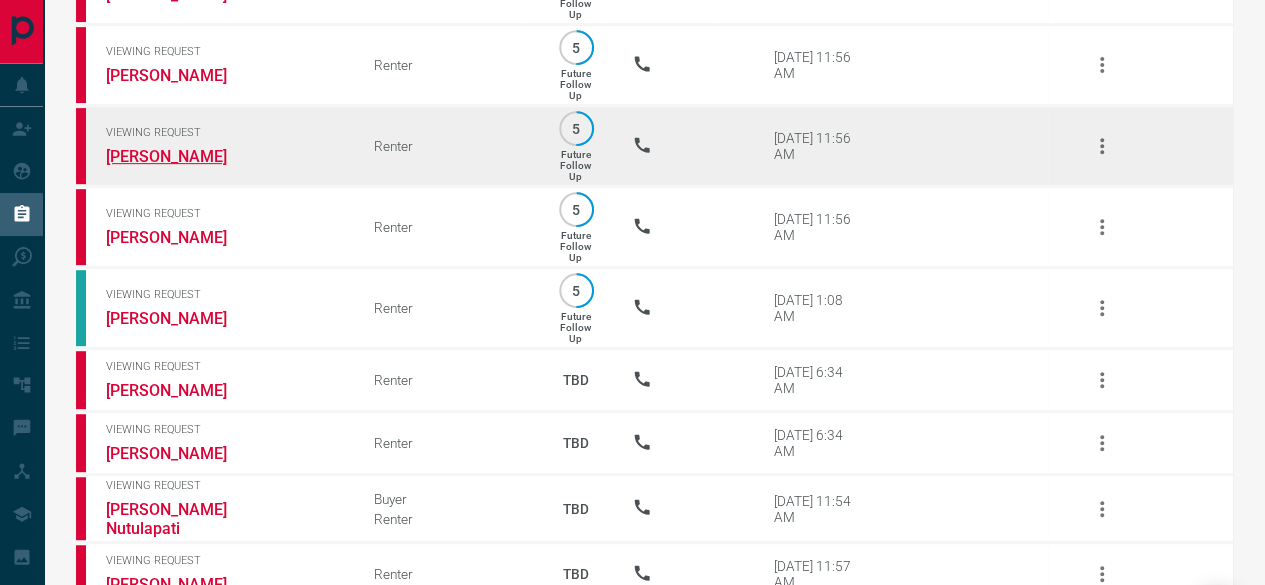 scroll, scrollTop: 4200, scrollLeft: 0, axis: vertical 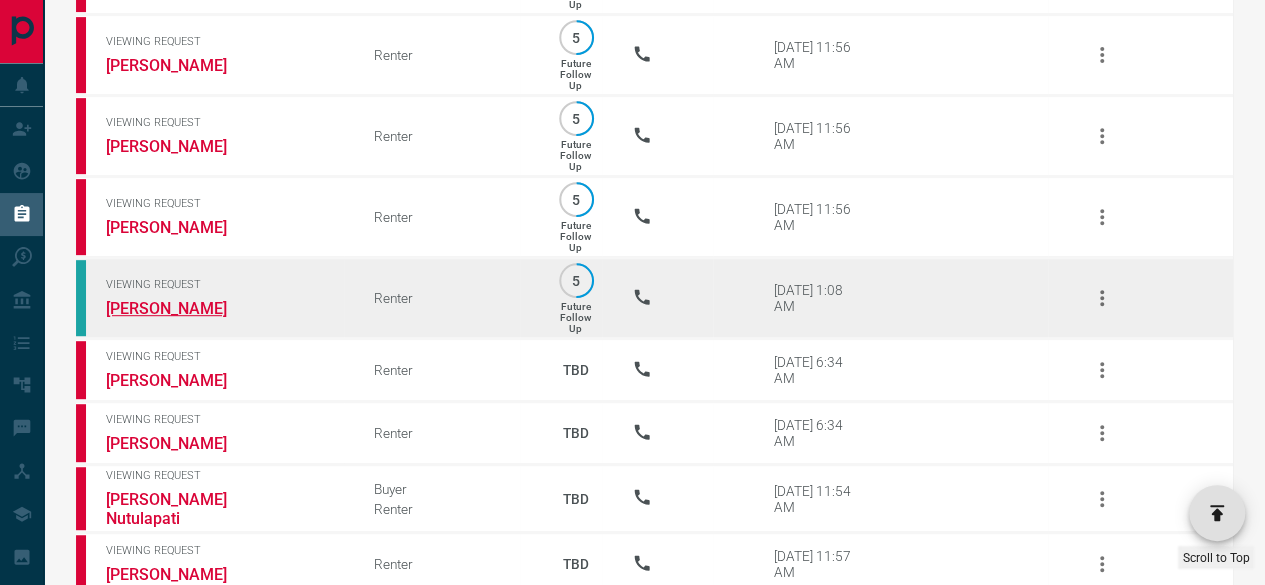 click on "[PERSON_NAME]" at bounding box center [181, 308] 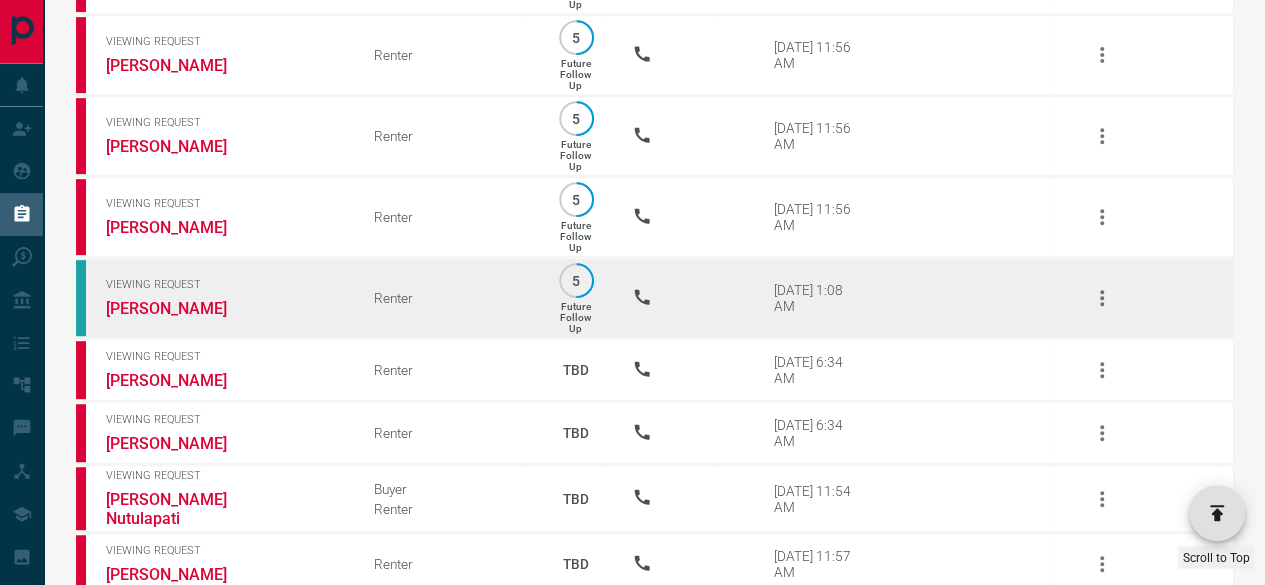 click 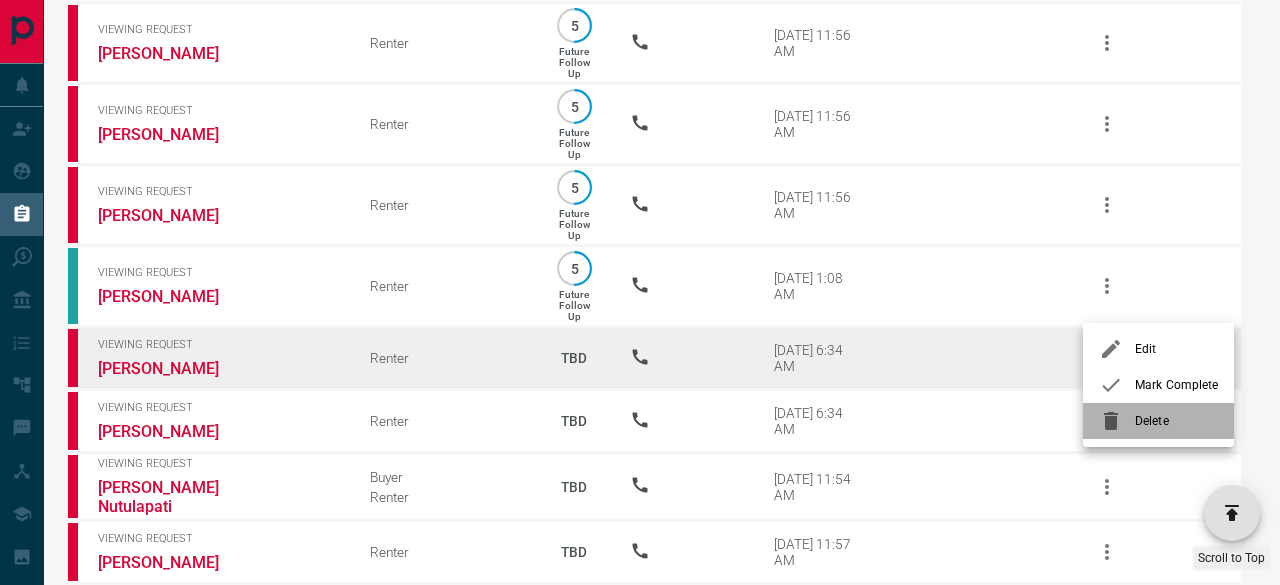 drag, startPoint x: 1140, startPoint y: 417, endPoint x: 922, endPoint y: 261, distance: 268.06717 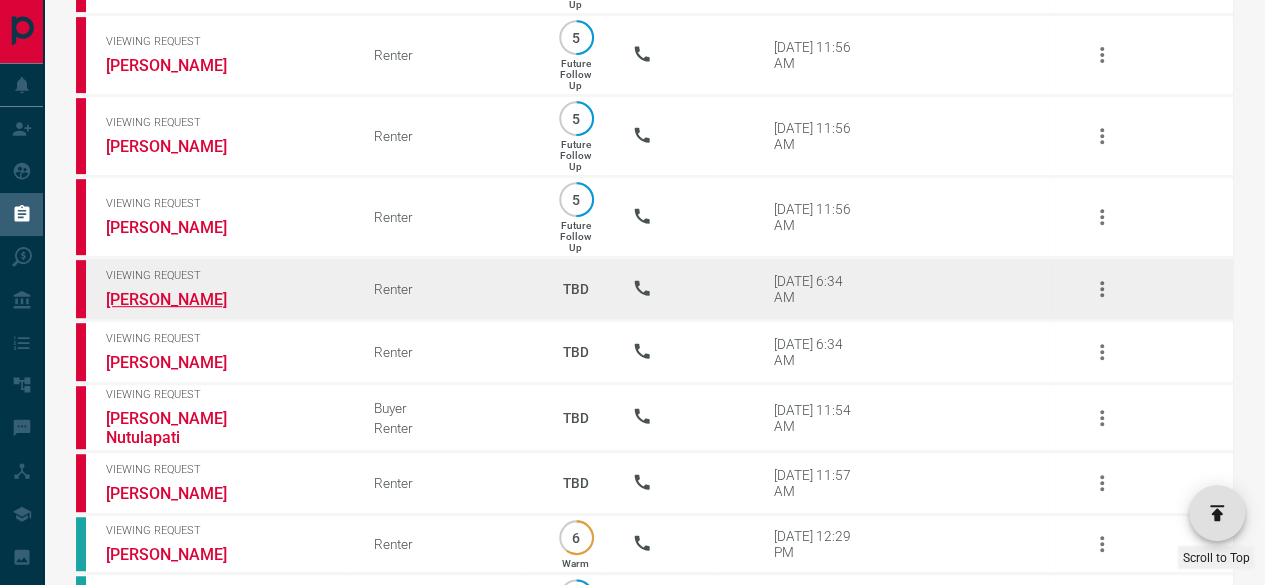 click on "[PERSON_NAME]" at bounding box center (181, 299) 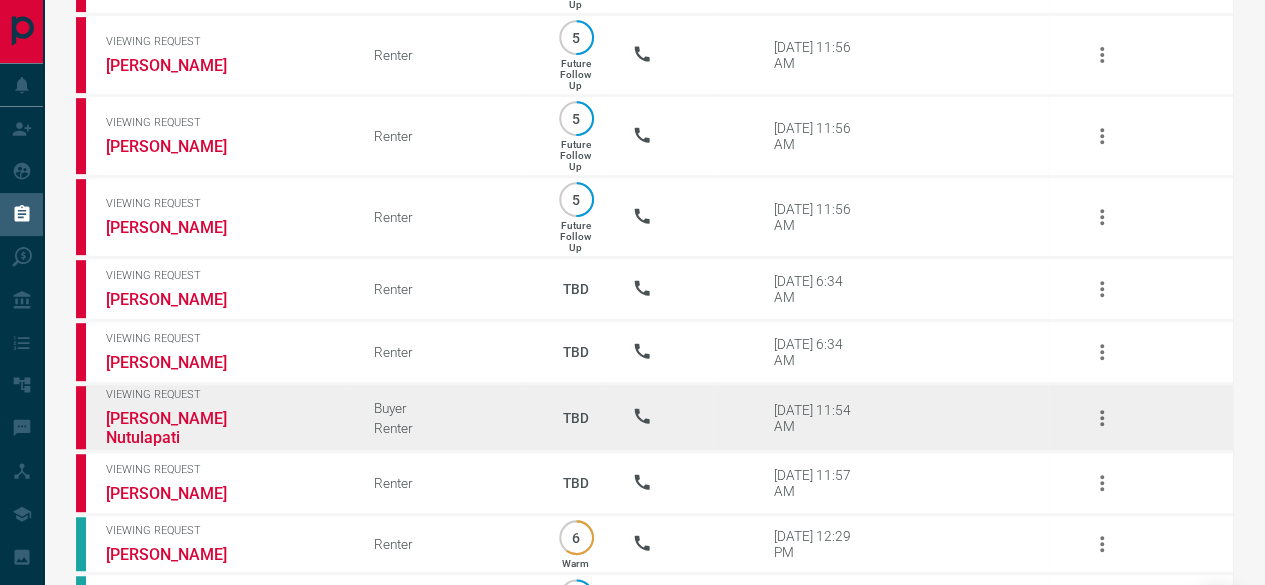 scroll, scrollTop: 4400, scrollLeft: 0, axis: vertical 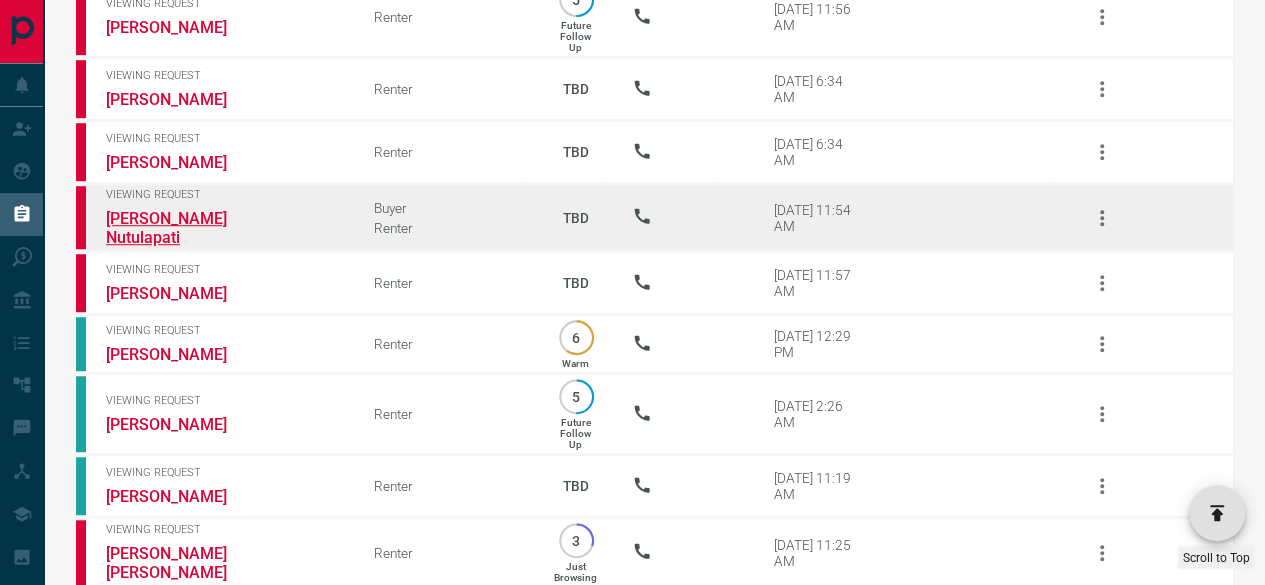 click on "[PERSON_NAME] Nutulapati" at bounding box center [181, 228] 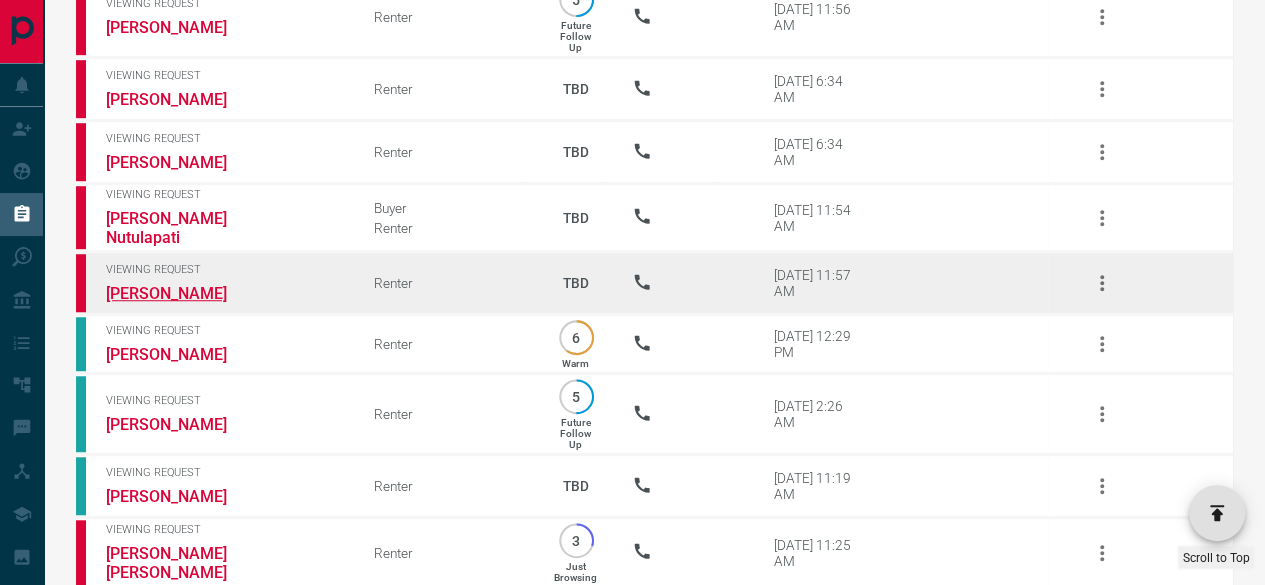 click on "[PERSON_NAME]" at bounding box center [181, 293] 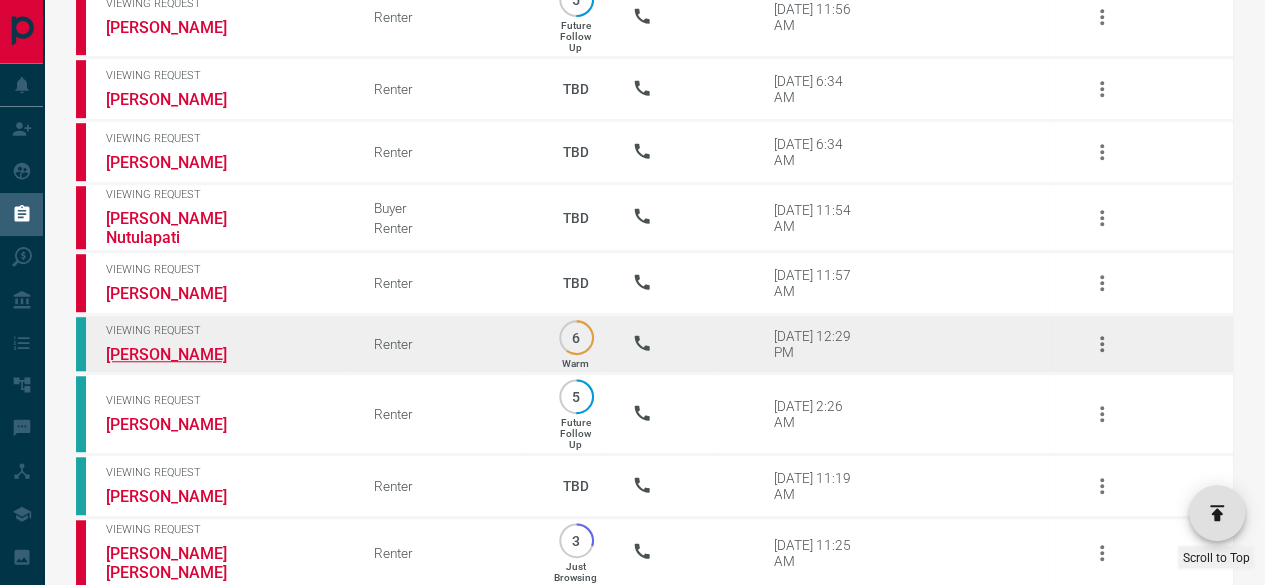 click on "[PERSON_NAME]" at bounding box center (181, 354) 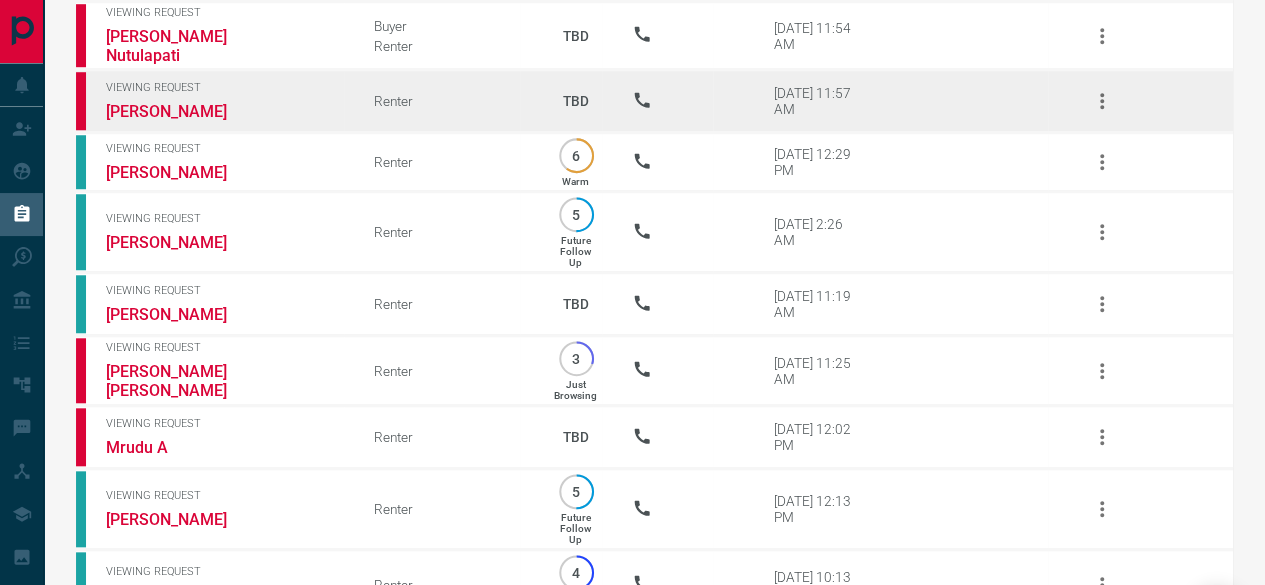 scroll, scrollTop: 4600, scrollLeft: 0, axis: vertical 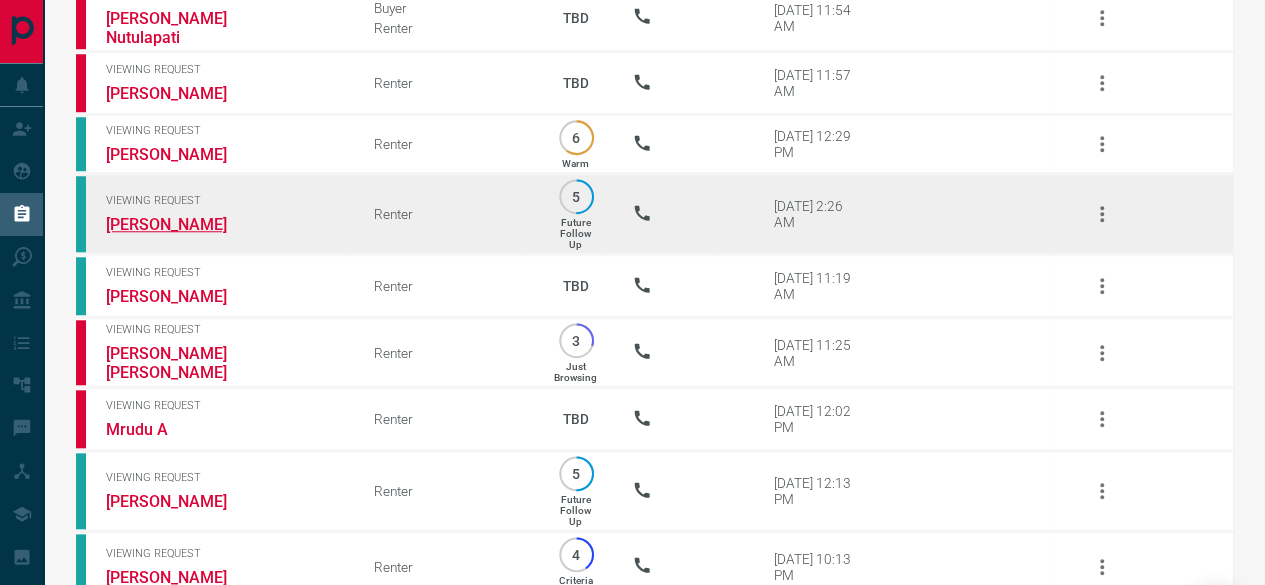 click on "[PERSON_NAME]" at bounding box center [181, 224] 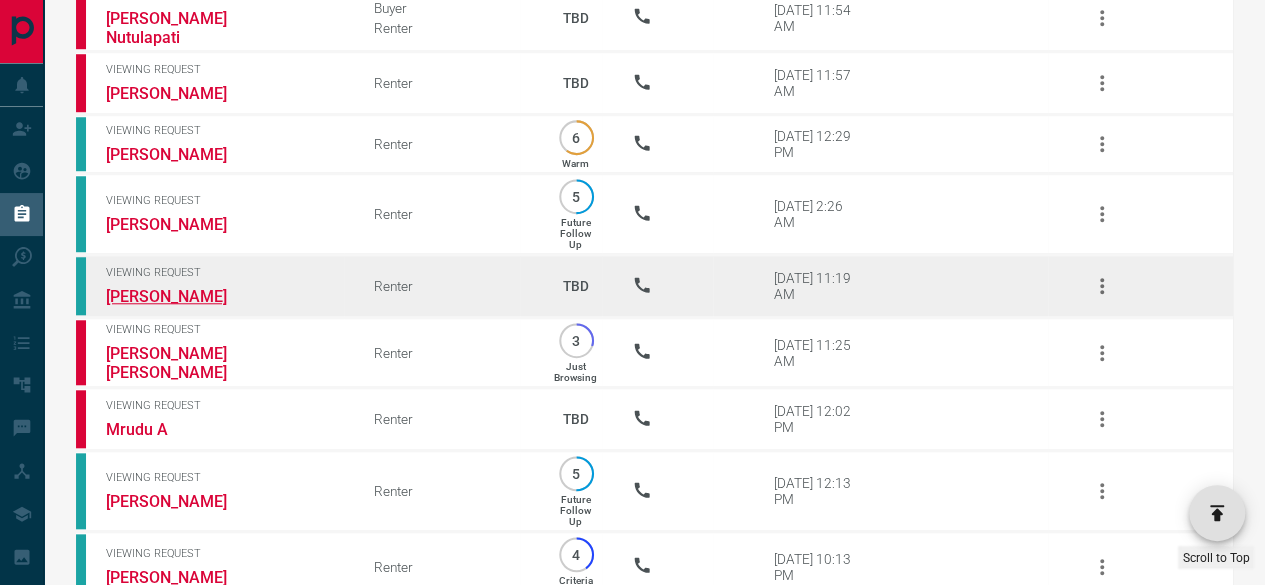 click on "[PERSON_NAME]" at bounding box center [181, 296] 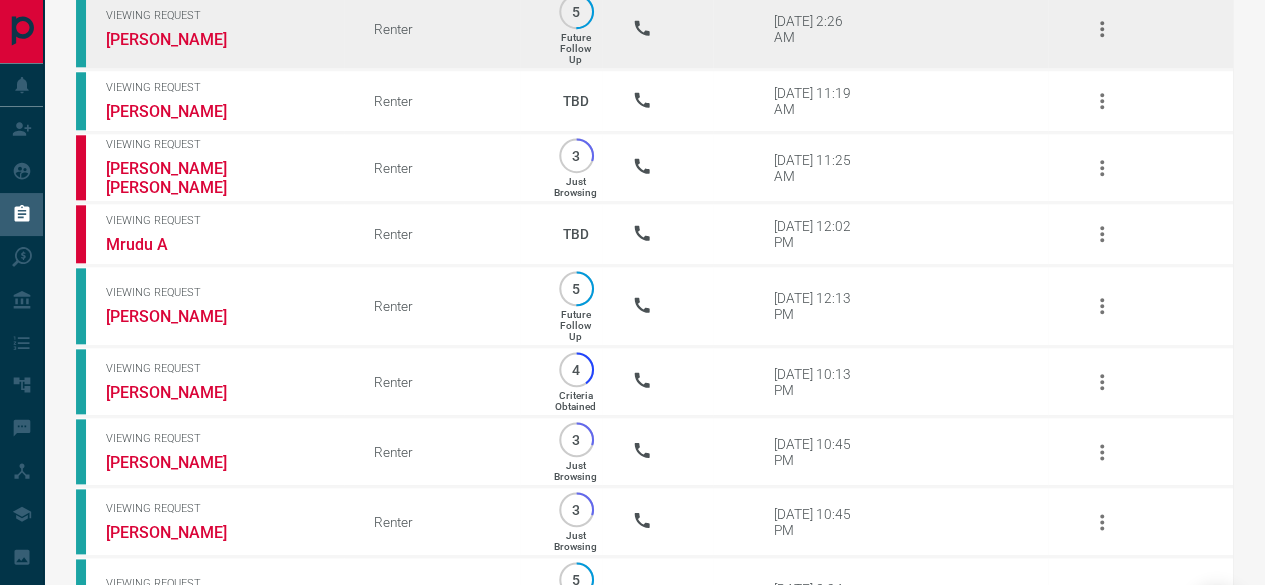 scroll, scrollTop: 4800, scrollLeft: 0, axis: vertical 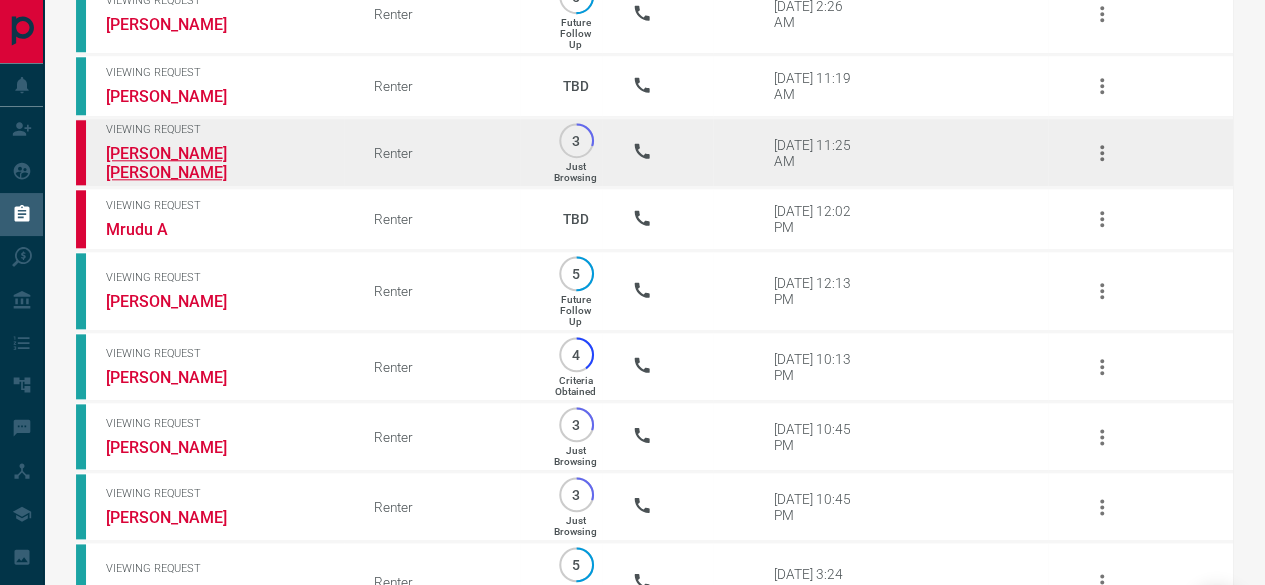 click on "[PERSON_NAME] [PERSON_NAME]" at bounding box center [181, 163] 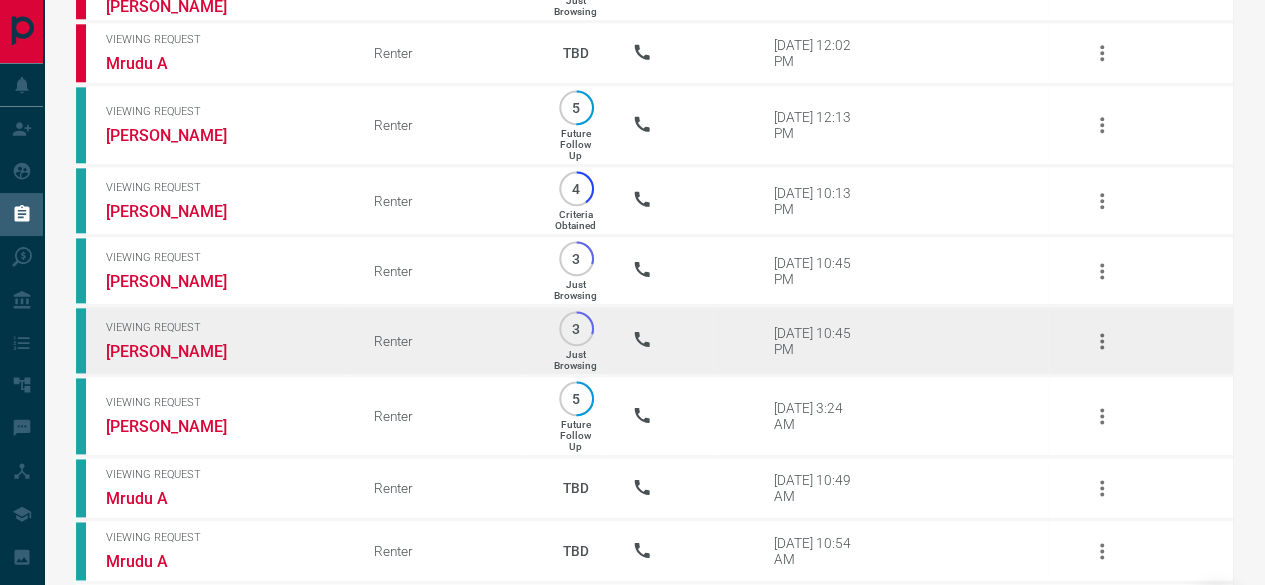 scroll, scrollTop: 5000, scrollLeft: 0, axis: vertical 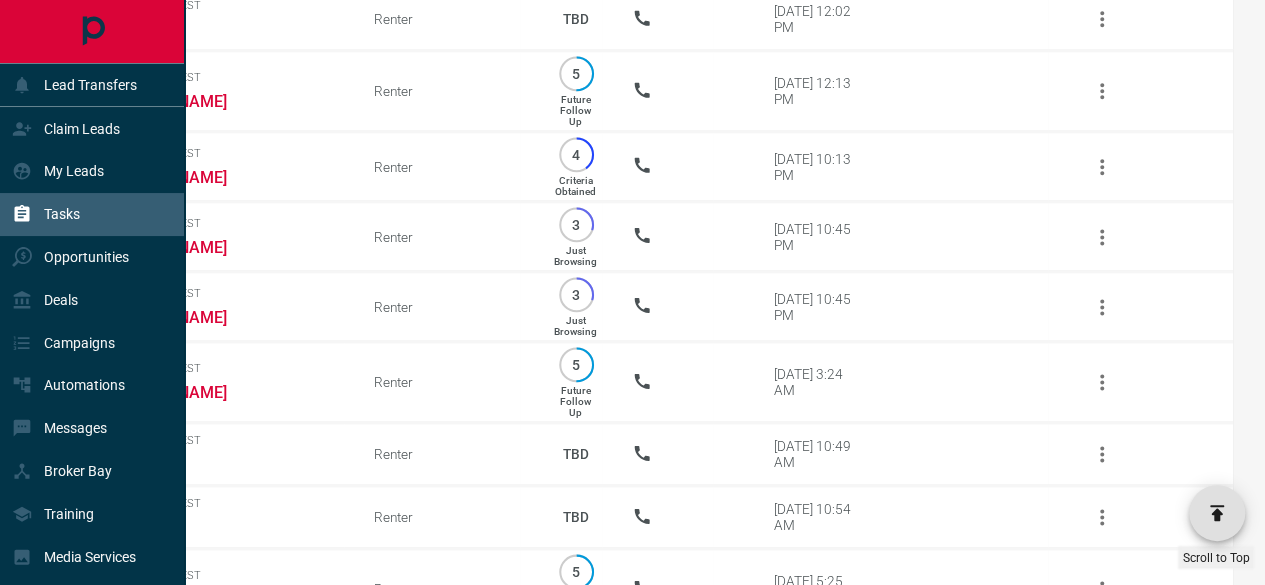 click on "Tasks" at bounding box center (62, 214) 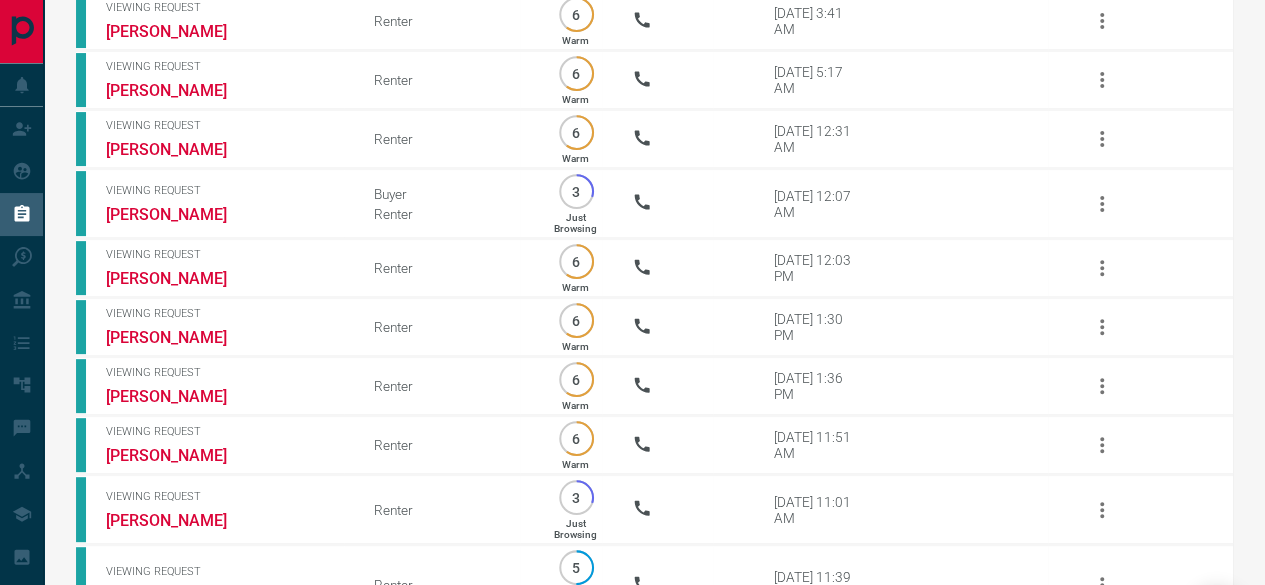 scroll, scrollTop: 0, scrollLeft: 0, axis: both 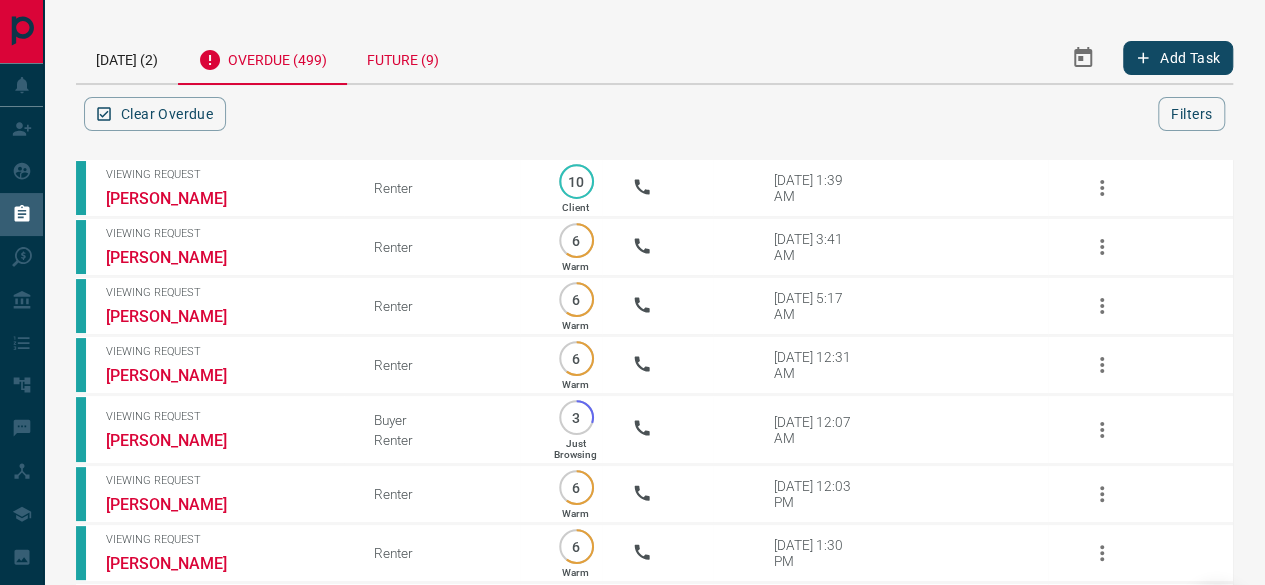 click on "Future (9)" at bounding box center (403, 57) 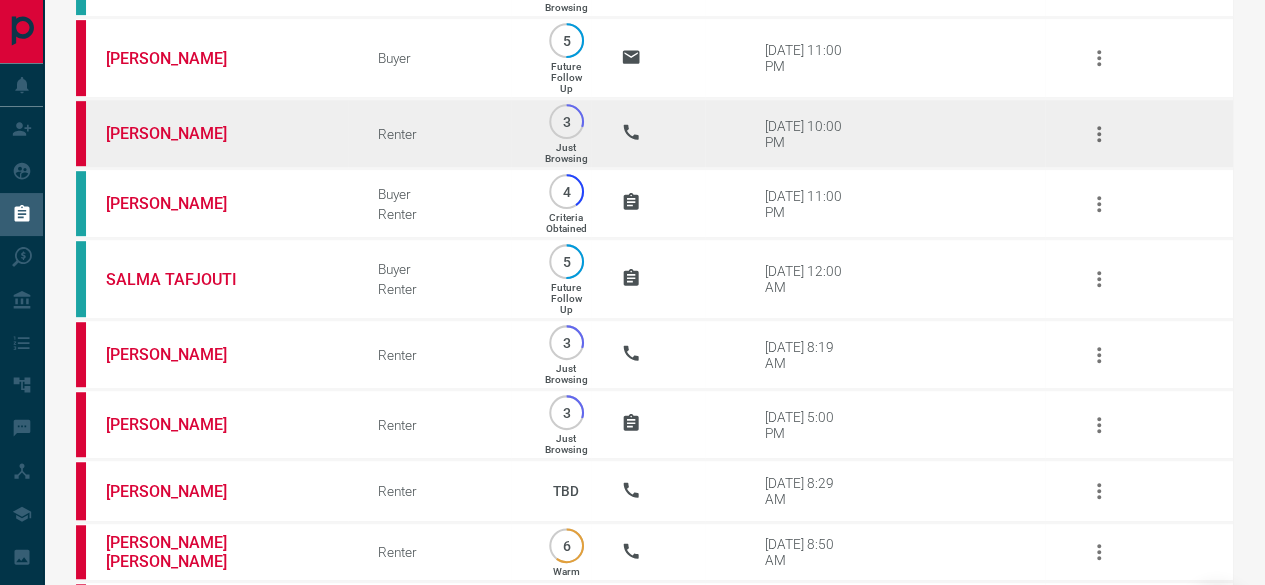 scroll, scrollTop: 600, scrollLeft: 0, axis: vertical 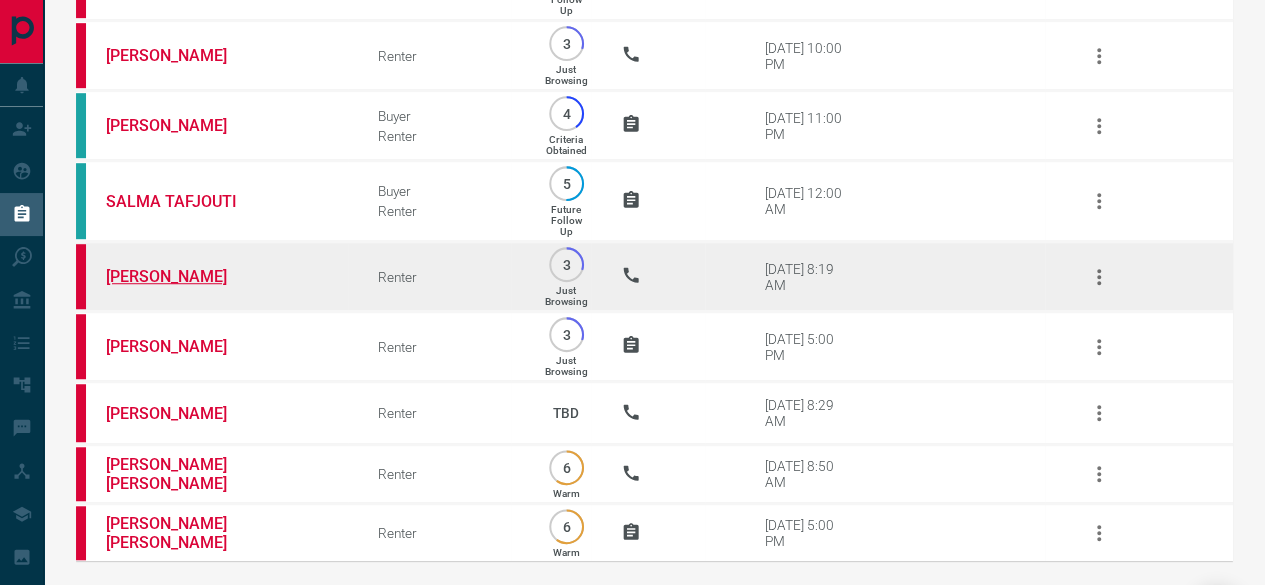 click on "[PERSON_NAME]" at bounding box center (181, 276) 